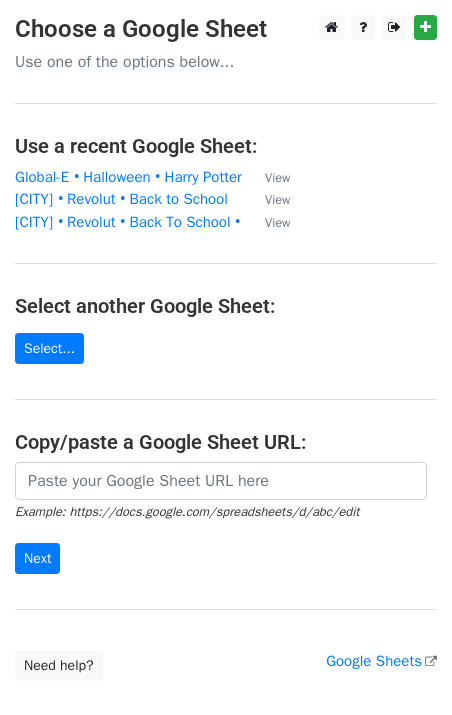 scroll, scrollTop: 0, scrollLeft: 0, axis: both 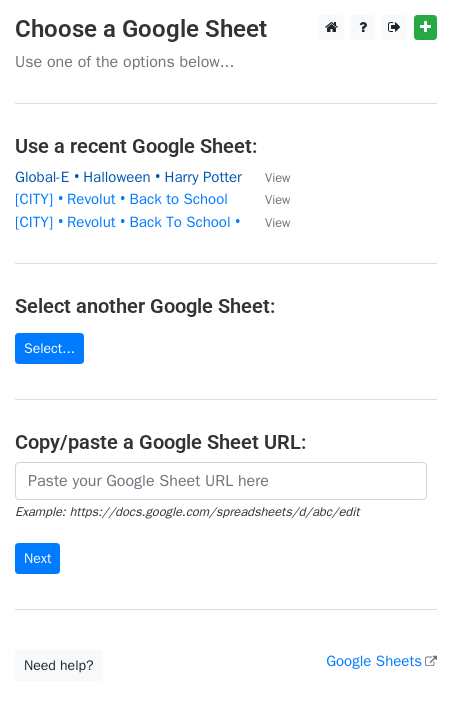 click on "Global-E • Halloween • Harry Potter" at bounding box center [128, 177] 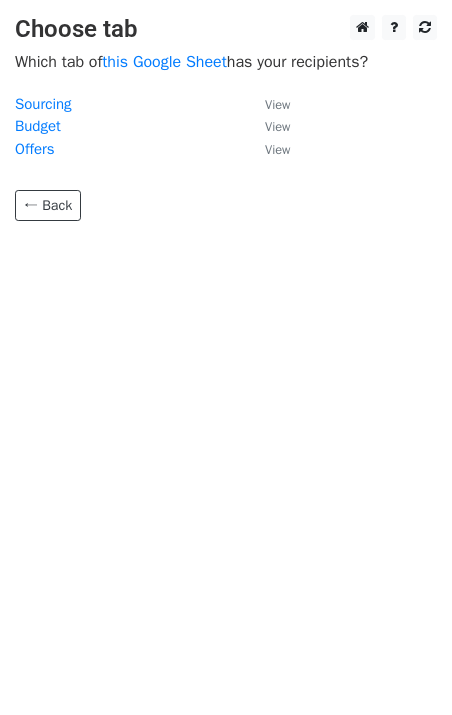 scroll, scrollTop: 0, scrollLeft: 0, axis: both 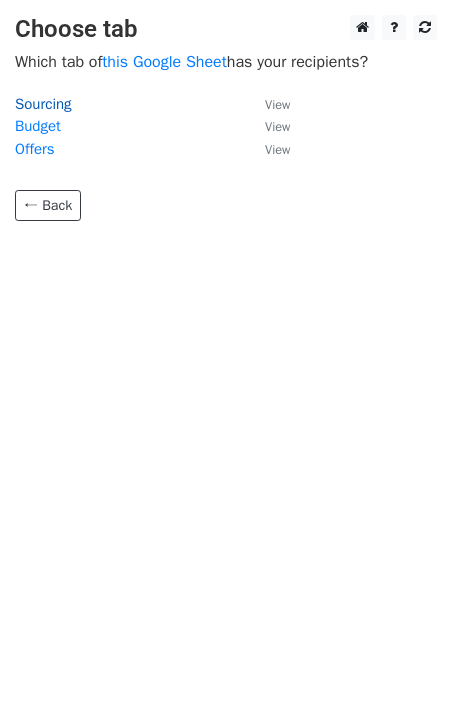 click on "Sourcing" at bounding box center (43, 104) 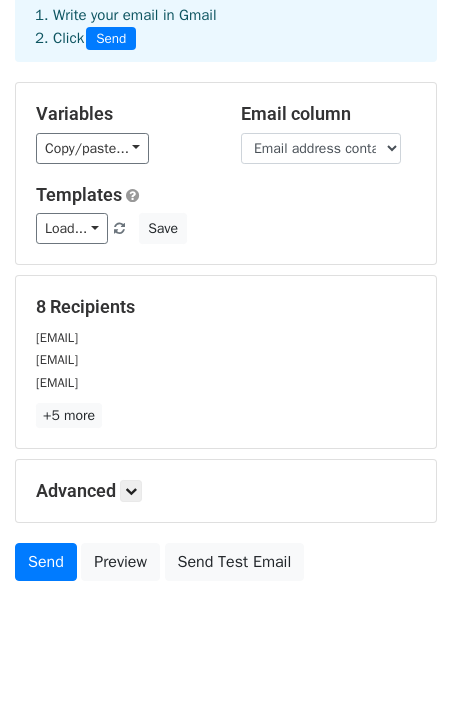 scroll, scrollTop: 116, scrollLeft: 0, axis: vertical 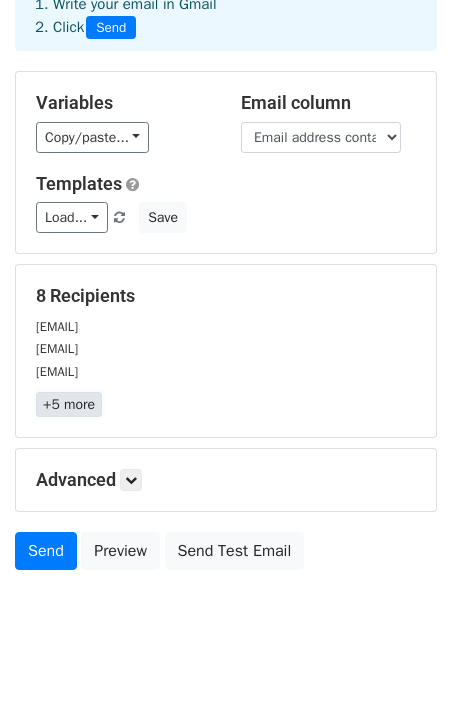 click on "+5 more" at bounding box center [69, 404] 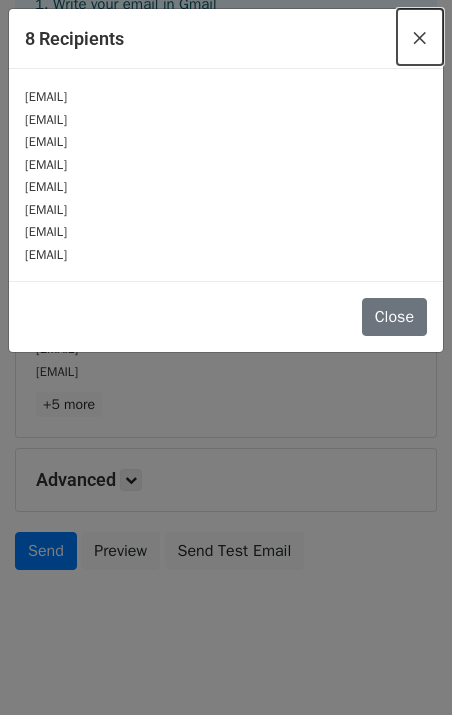 click on "×" at bounding box center (420, 37) 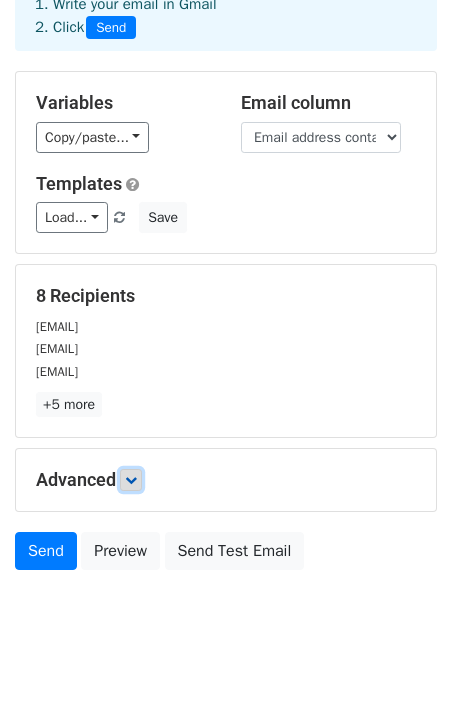 click at bounding box center (131, 480) 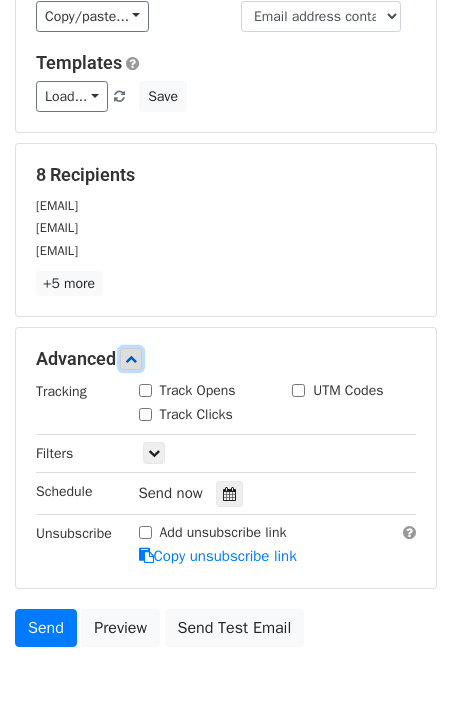 scroll, scrollTop: 240, scrollLeft: 0, axis: vertical 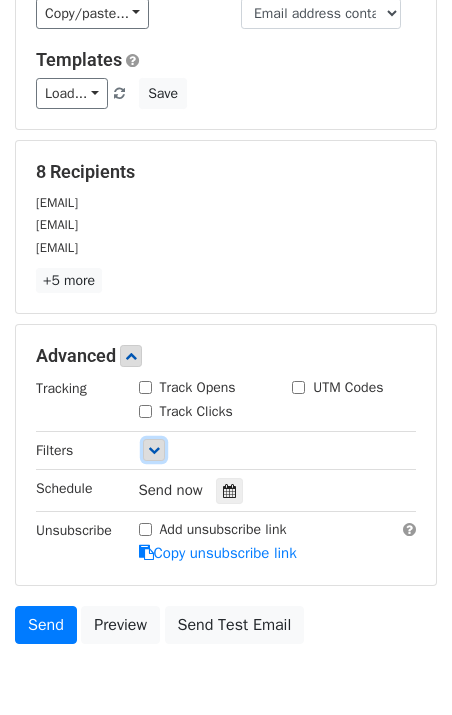 click at bounding box center [154, 450] 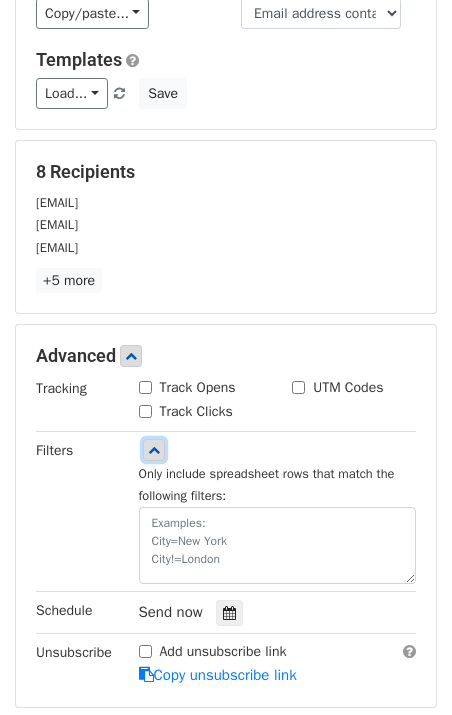 click at bounding box center (154, 450) 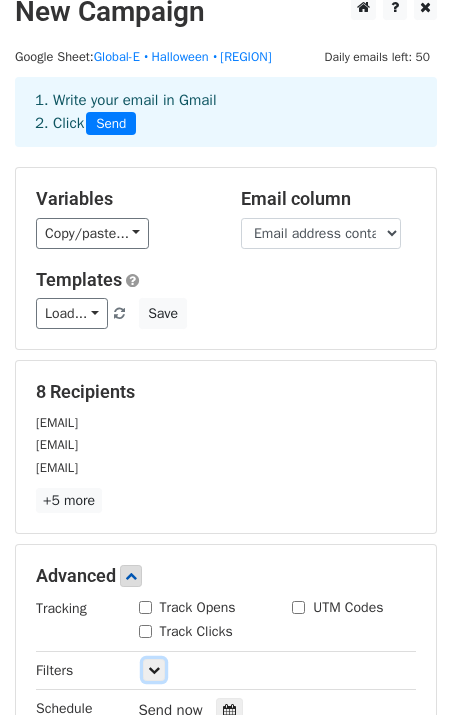 scroll, scrollTop: 16, scrollLeft: 0, axis: vertical 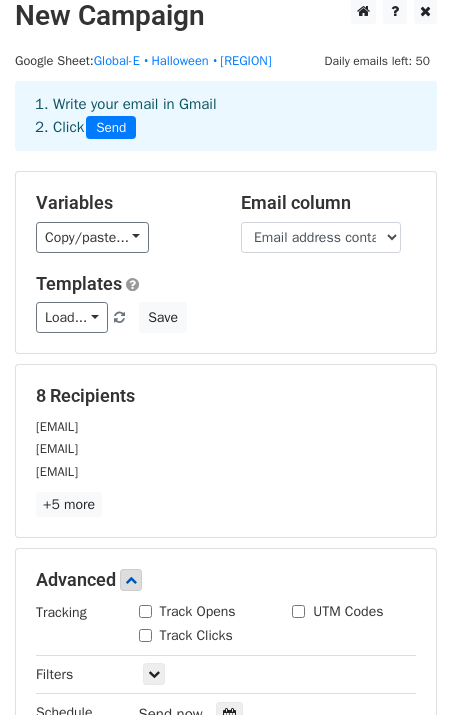 click on "info@thecocktaillab.co.uk" at bounding box center (57, 427) 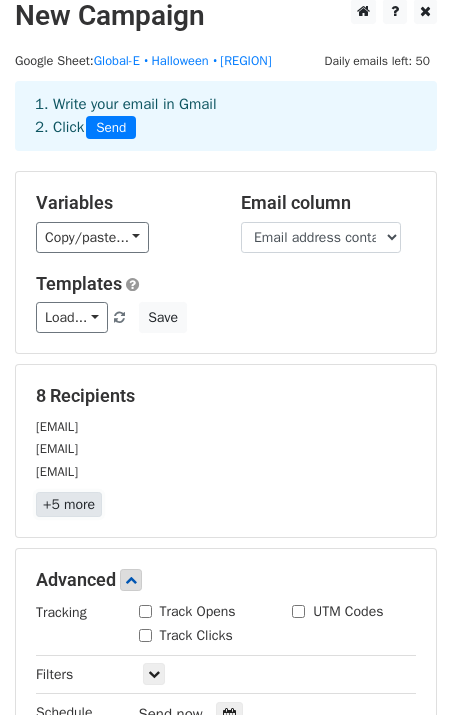 click on "+5 more" at bounding box center (69, 504) 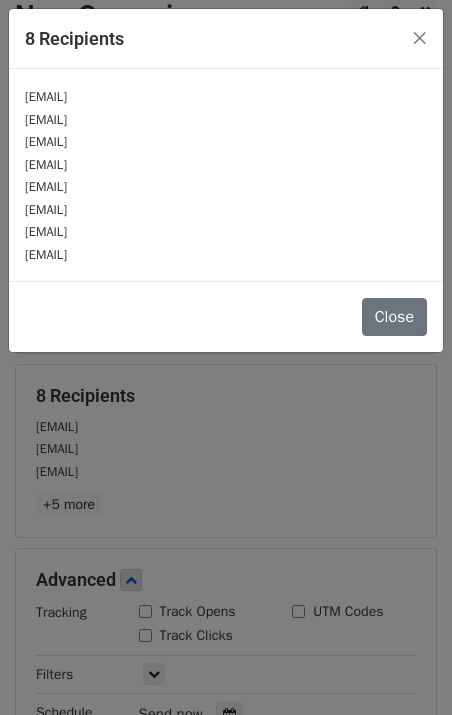 click on "contact@daniellay.co.uk" at bounding box center [46, 165] 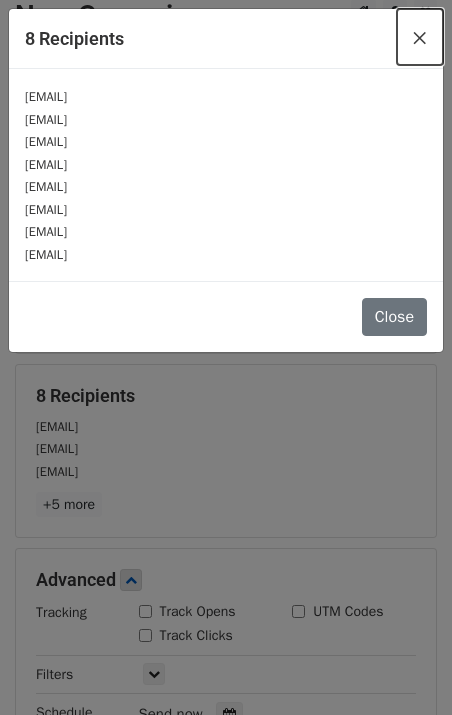 click on "×" at bounding box center [420, 37] 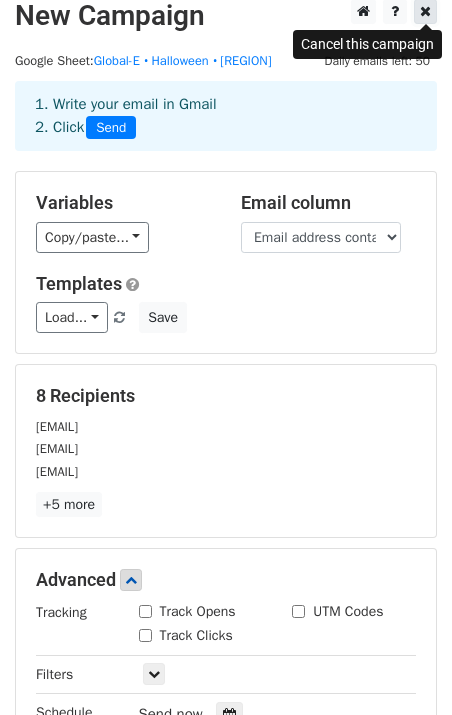 click at bounding box center (425, 11) 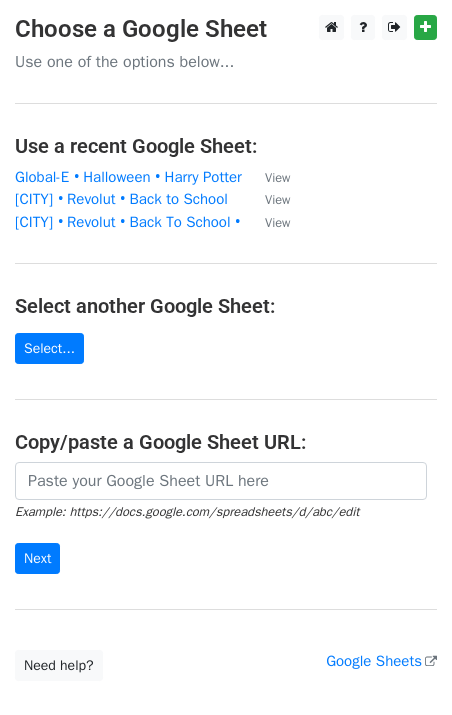 scroll, scrollTop: 0, scrollLeft: 0, axis: both 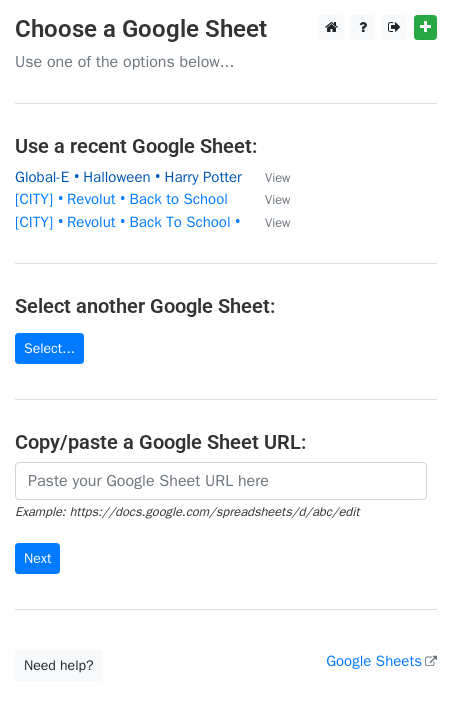 click on "Global-E • Halloween • Harry Potter" at bounding box center [128, 177] 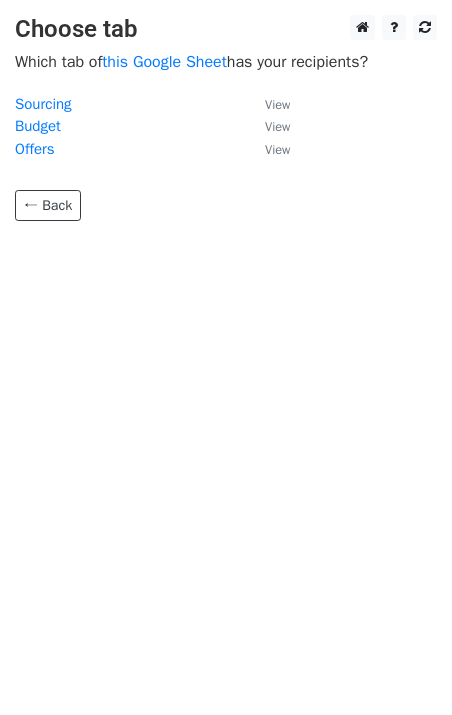 scroll, scrollTop: 0, scrollLeft: 0, axis: both 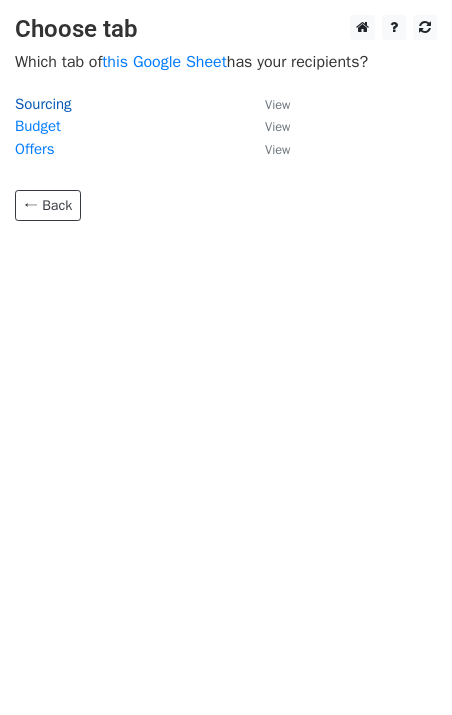click on "Sourcing" at bounding box center (43, 104) 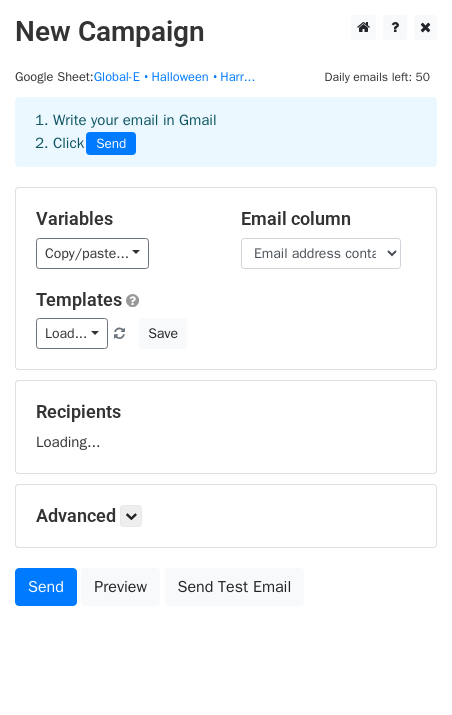 scroll, scrollTop: 0, scrollLeft: 0, axis: both 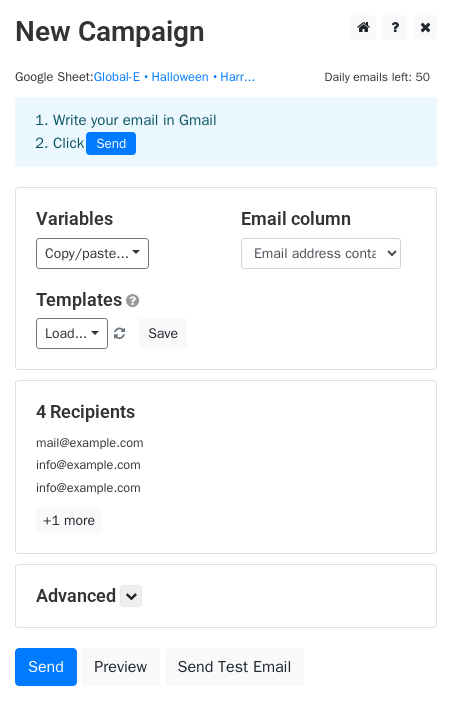 click on "Load...
No templates saved
Save" at bounding box center [226, 333] 